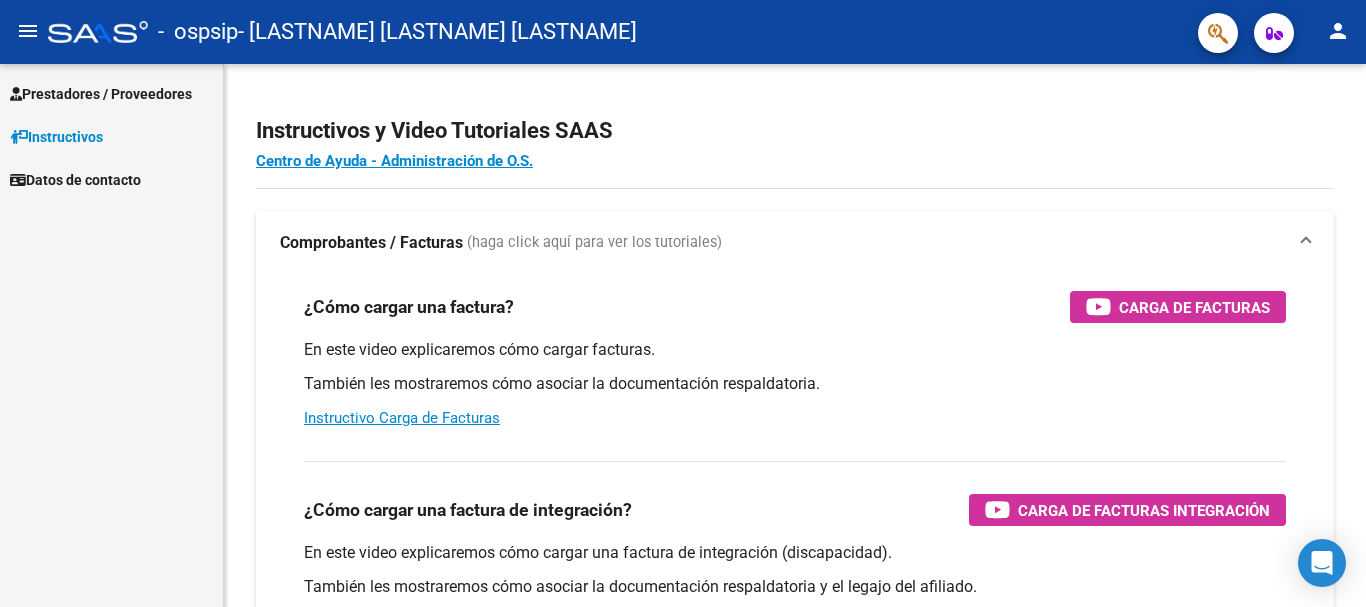 scroll, scrollTop: 0, scrollLeft: 0, axis: both 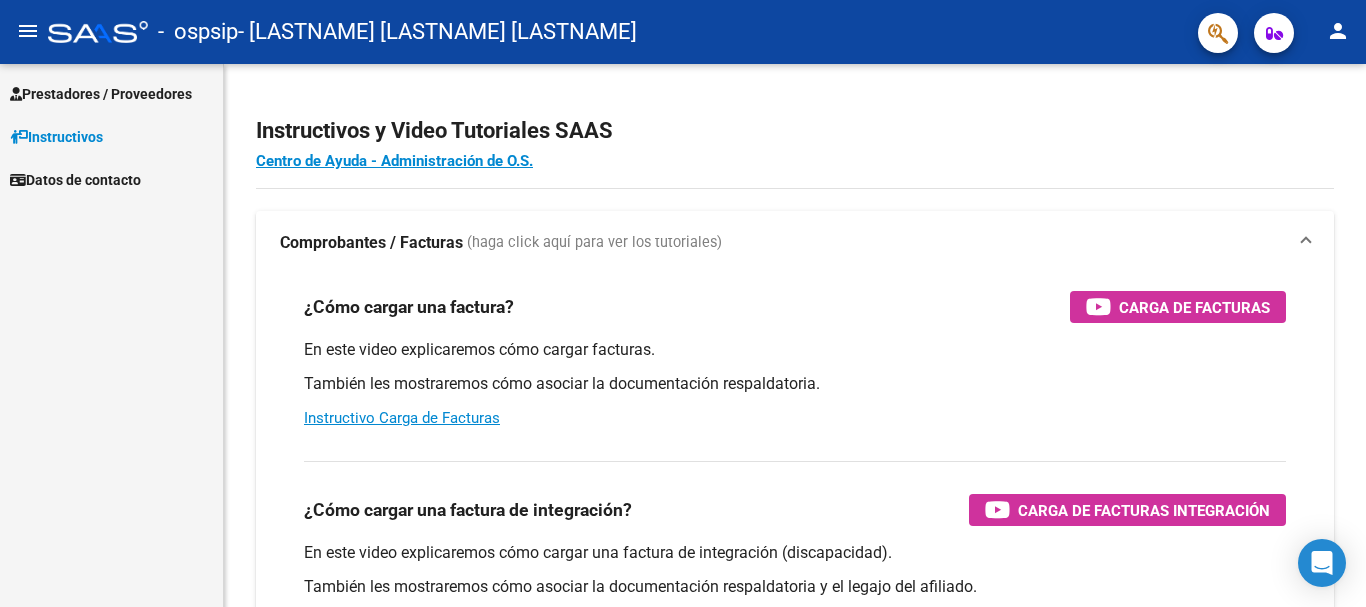 click on "Prestadores / Proveedores" at bounding box center (101, 94) 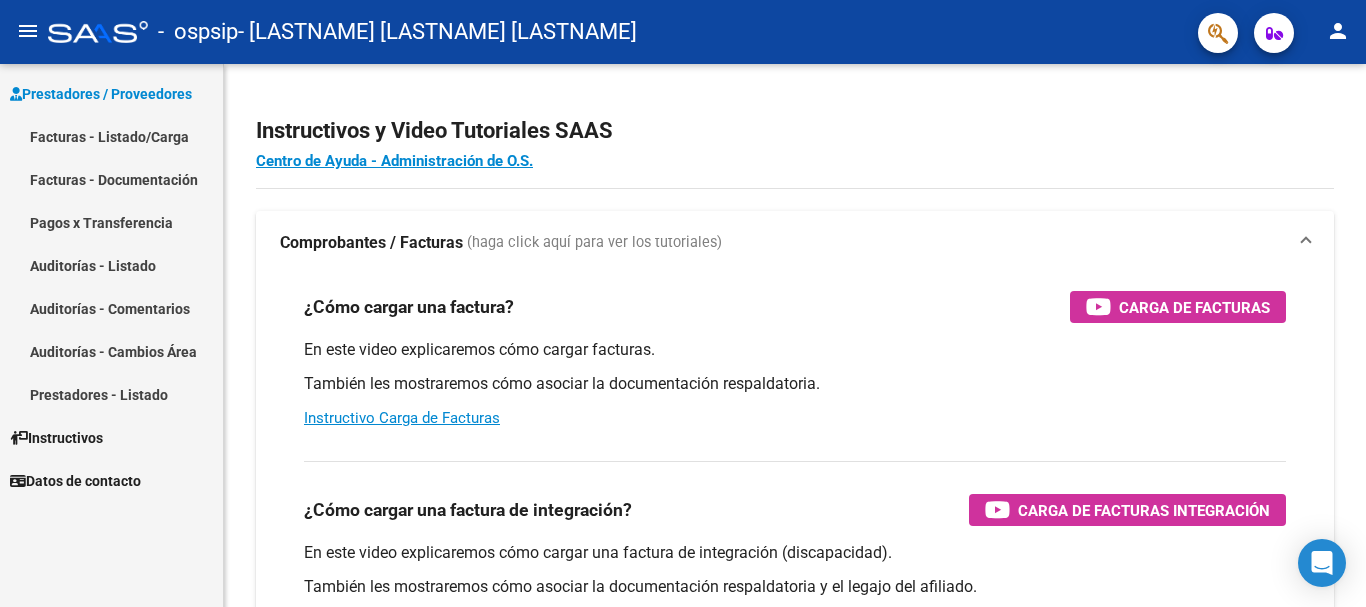 click on "Facturas - Documentación" at bounding box center [111, 179] 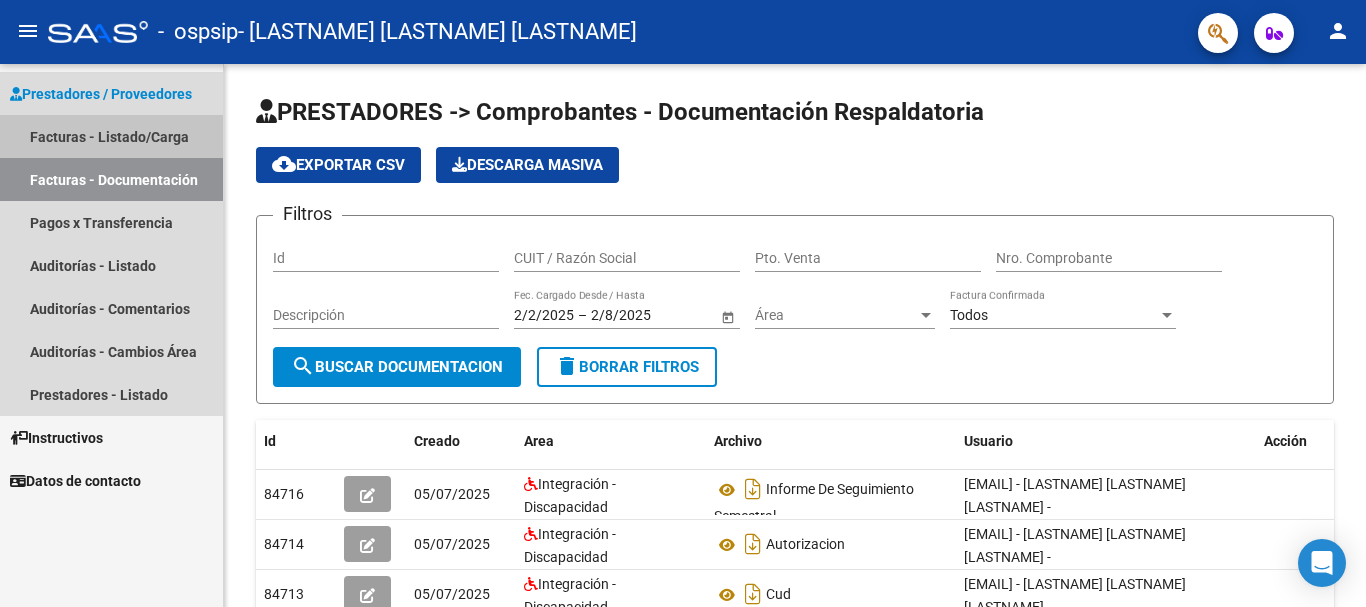 click on "Facturas - Listado/Carga" at bounding box center (111, 136) 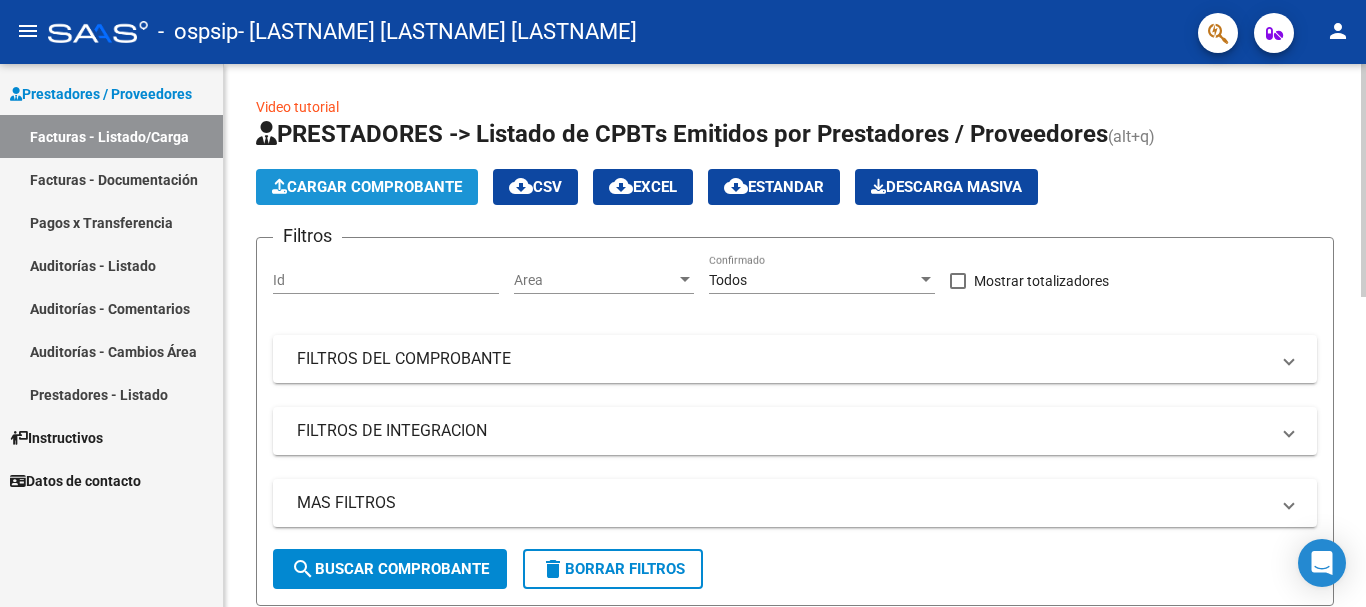 click on "Cargar Comprobante" 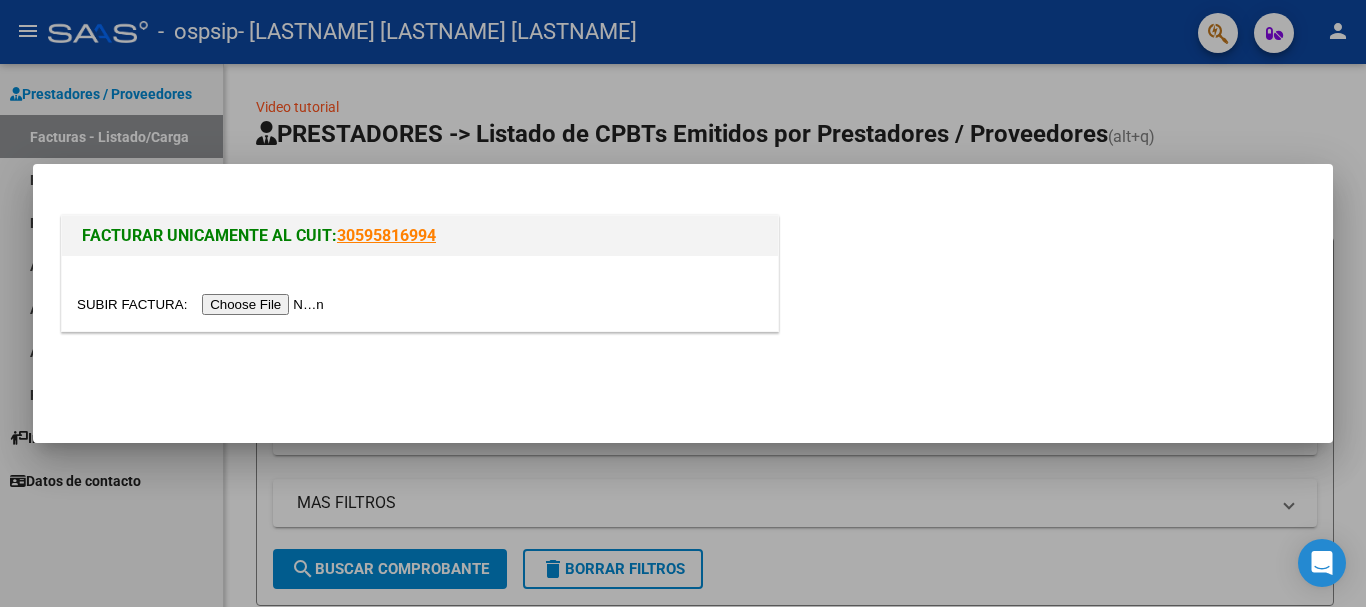 click at bounding box center (203, 304) 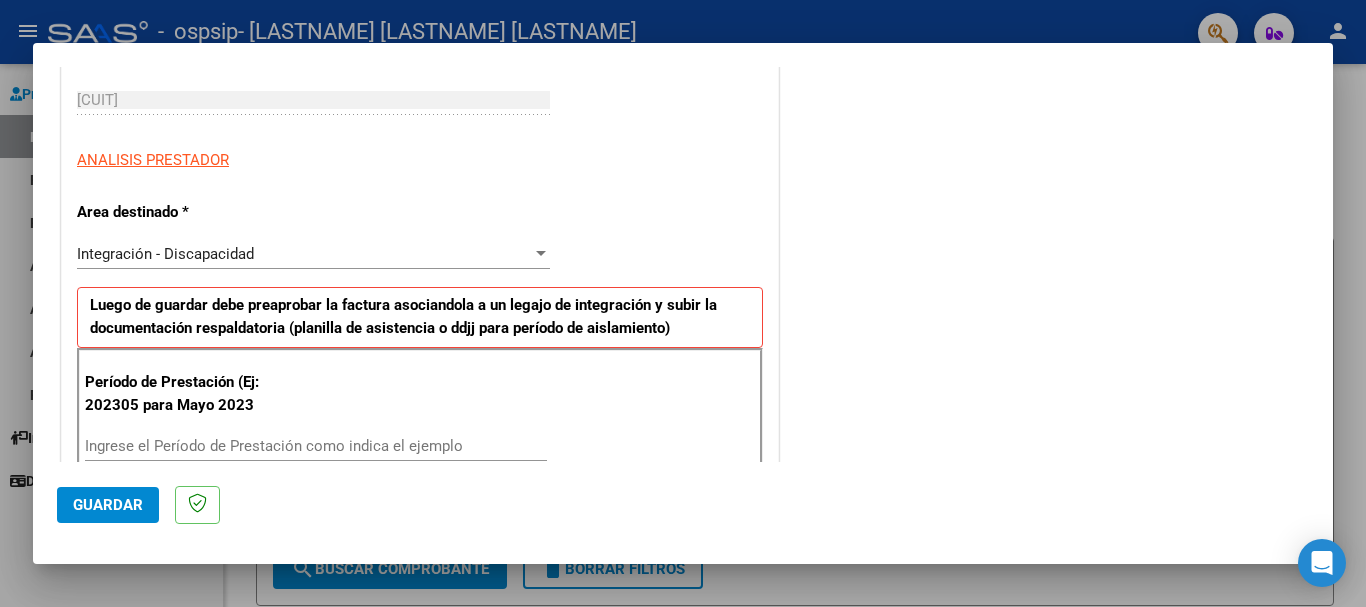 scroll, scrollTop: 400, scrollLeft: 0, axis: vertical 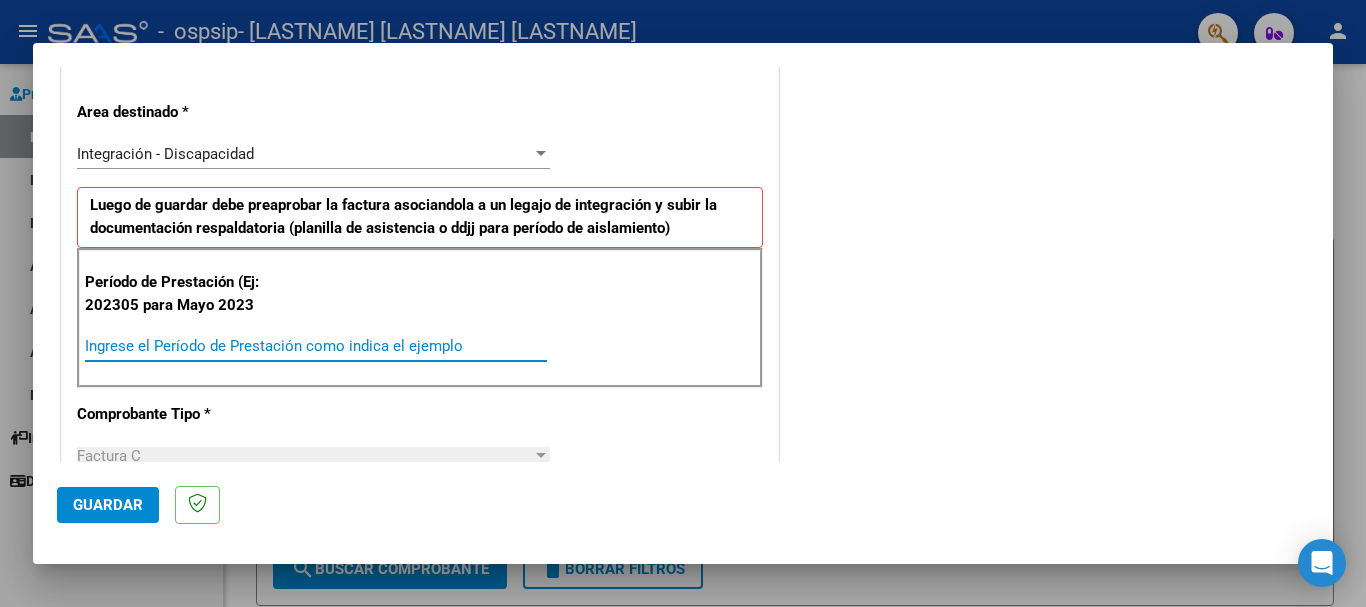 click on "Ingrese el Período de Prestación como indica el ejemplo" at bounding box center [316, 346] 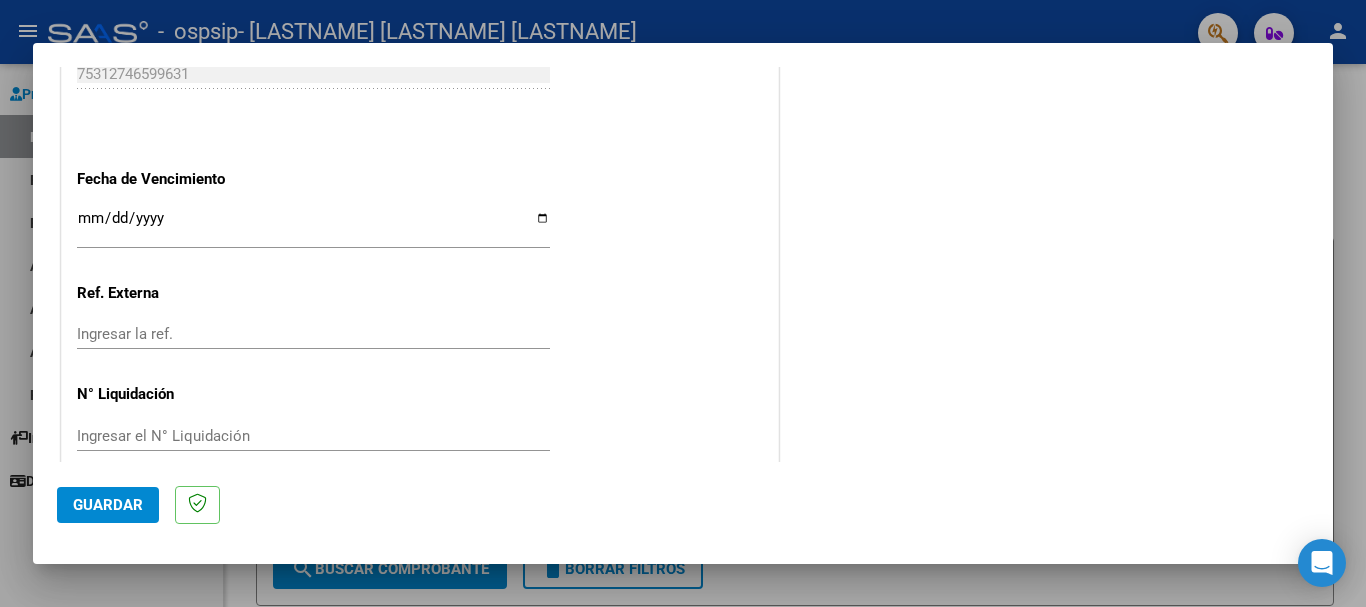 scroll, scrollTop: 1327, scrollLeft: 0, axis: vertical 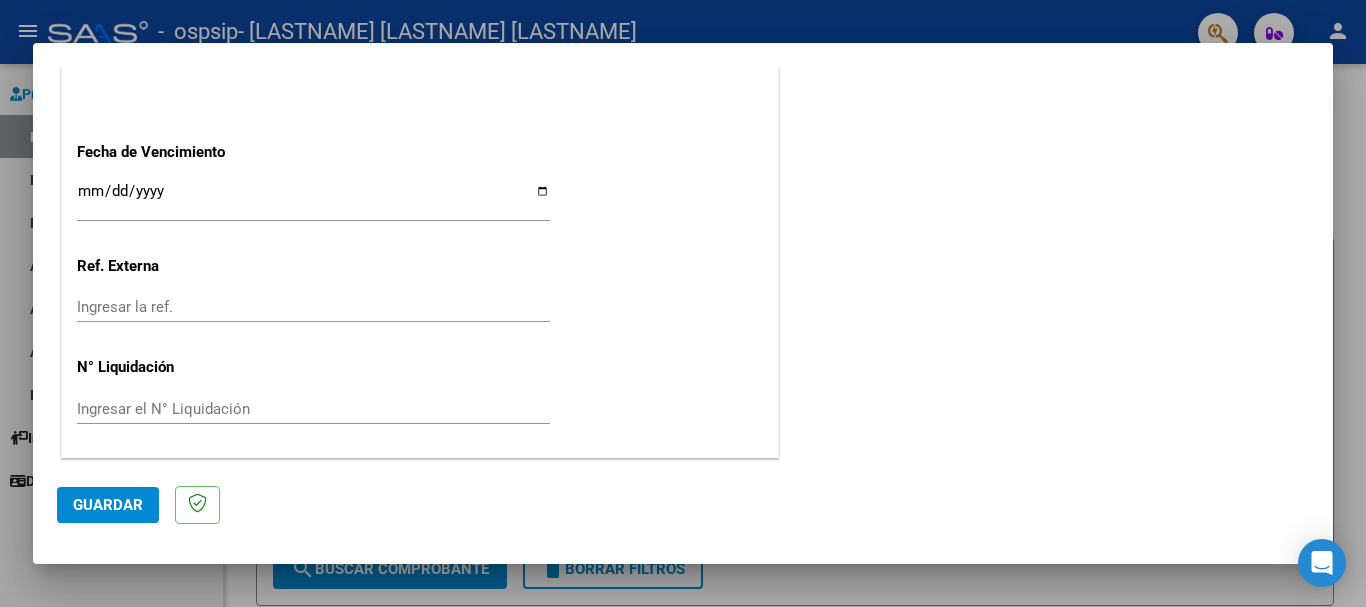 type on "202507" 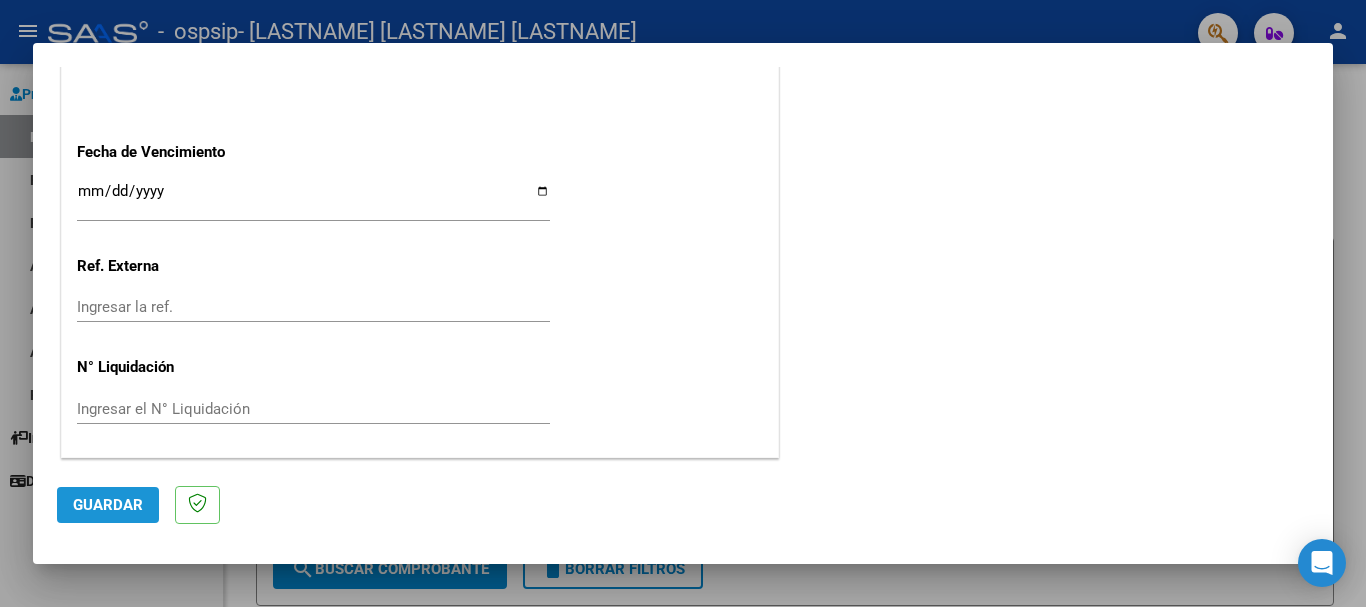 click on "Guardar" 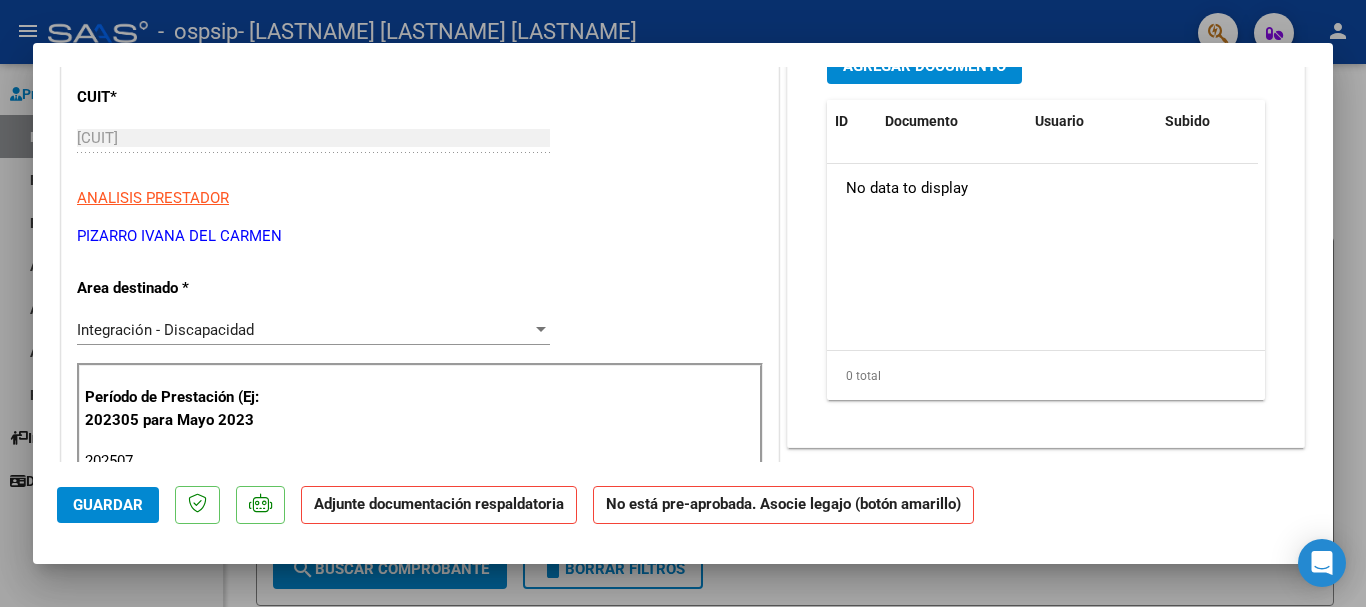 scroll, scrollTop: 0, scrollLeft: 0, axis: both 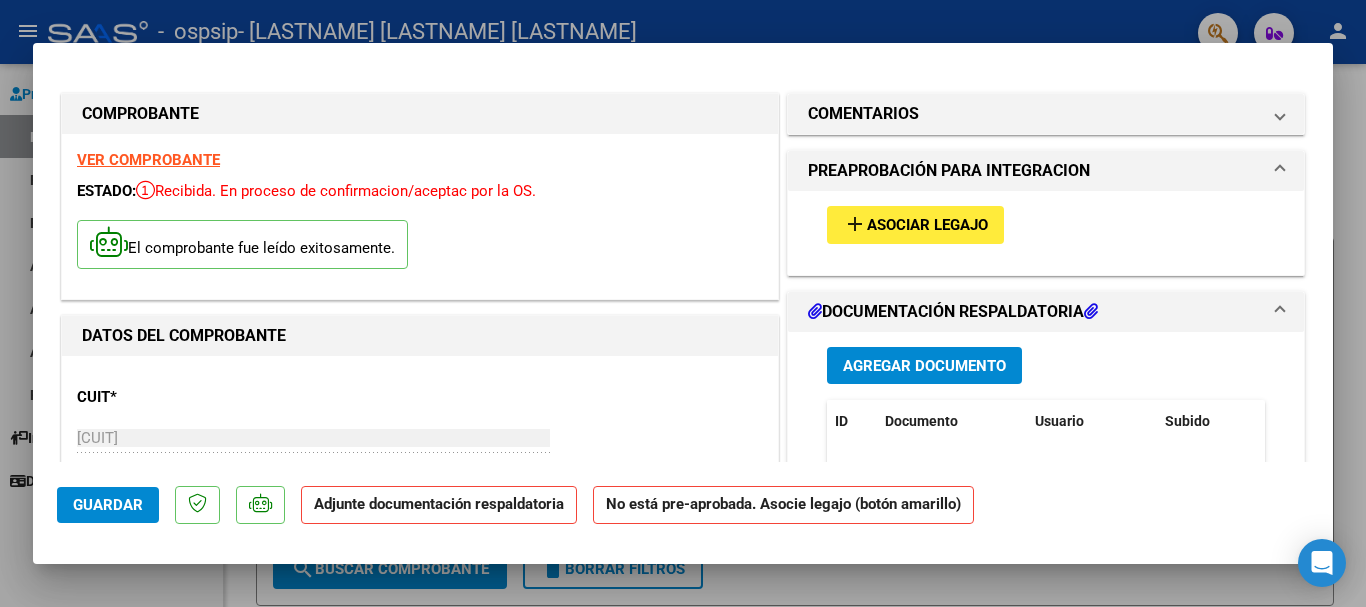 click on "add" at bounding box center (855, 224) 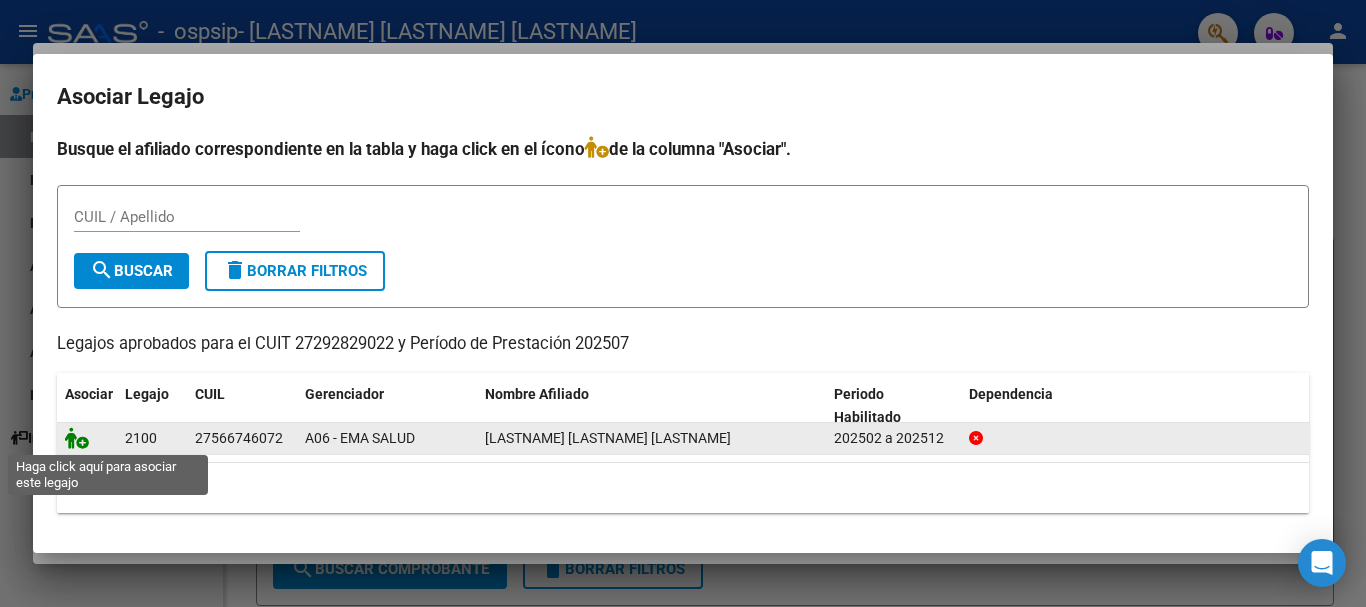 click 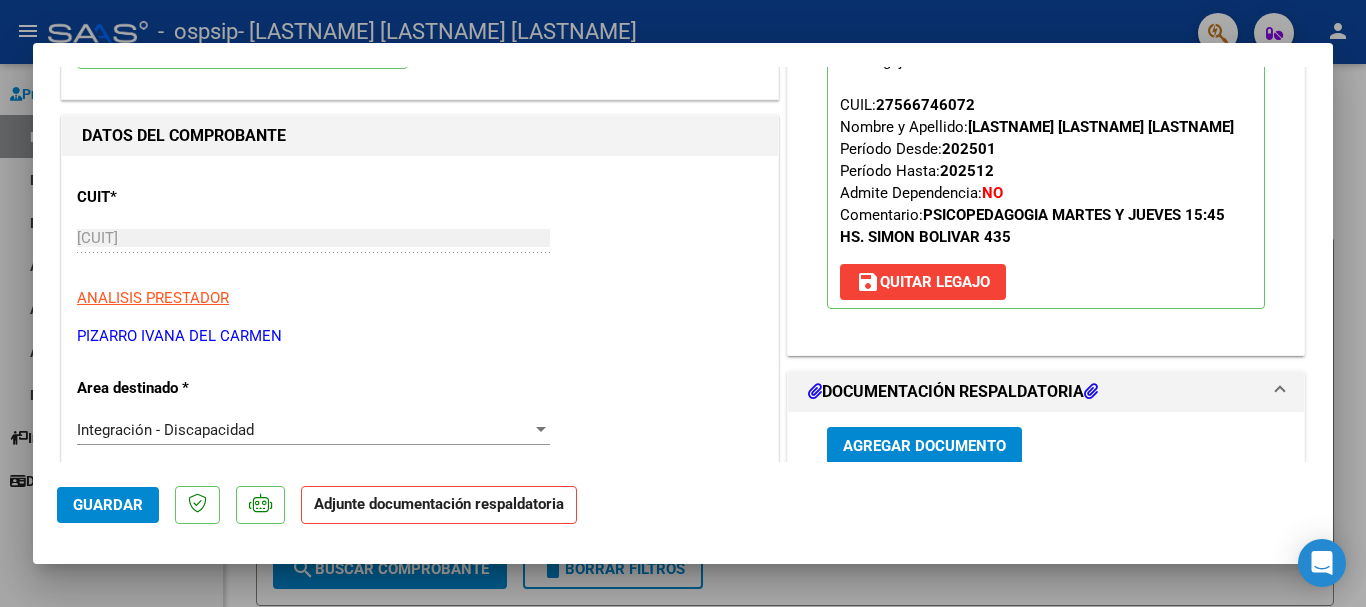 scroll, scrollTop: 300, scrollLeft: 0, axis: vertical 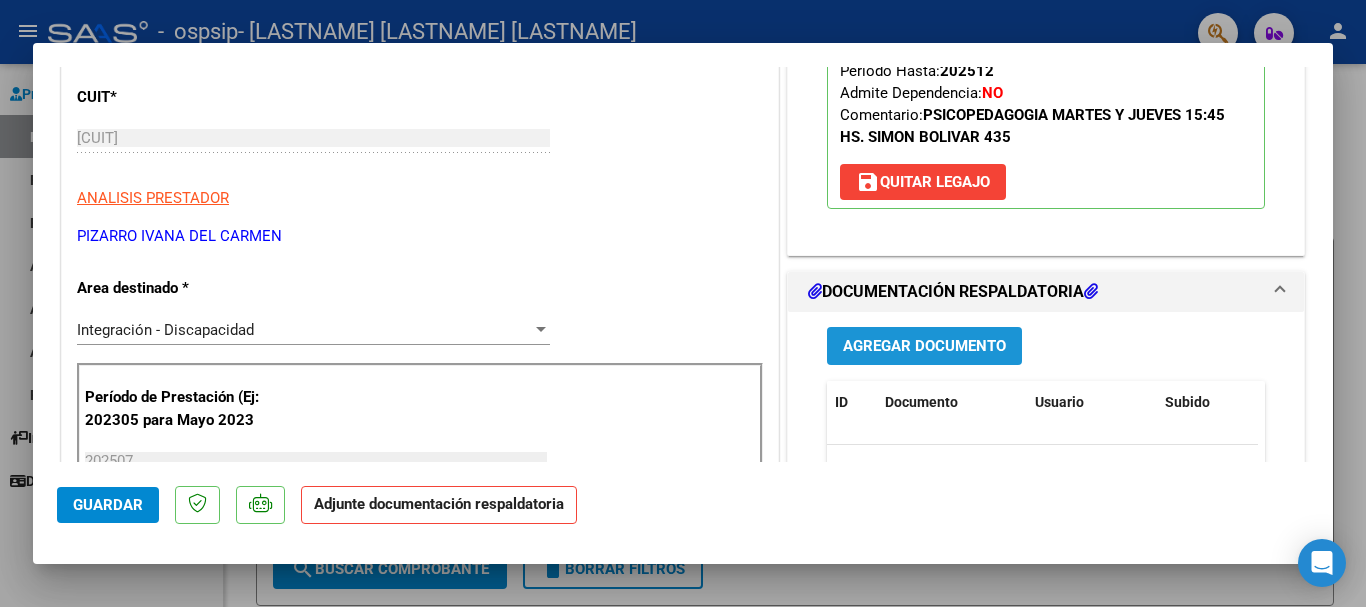 click on "Agregar Documento" at bounding box center (924, 347) 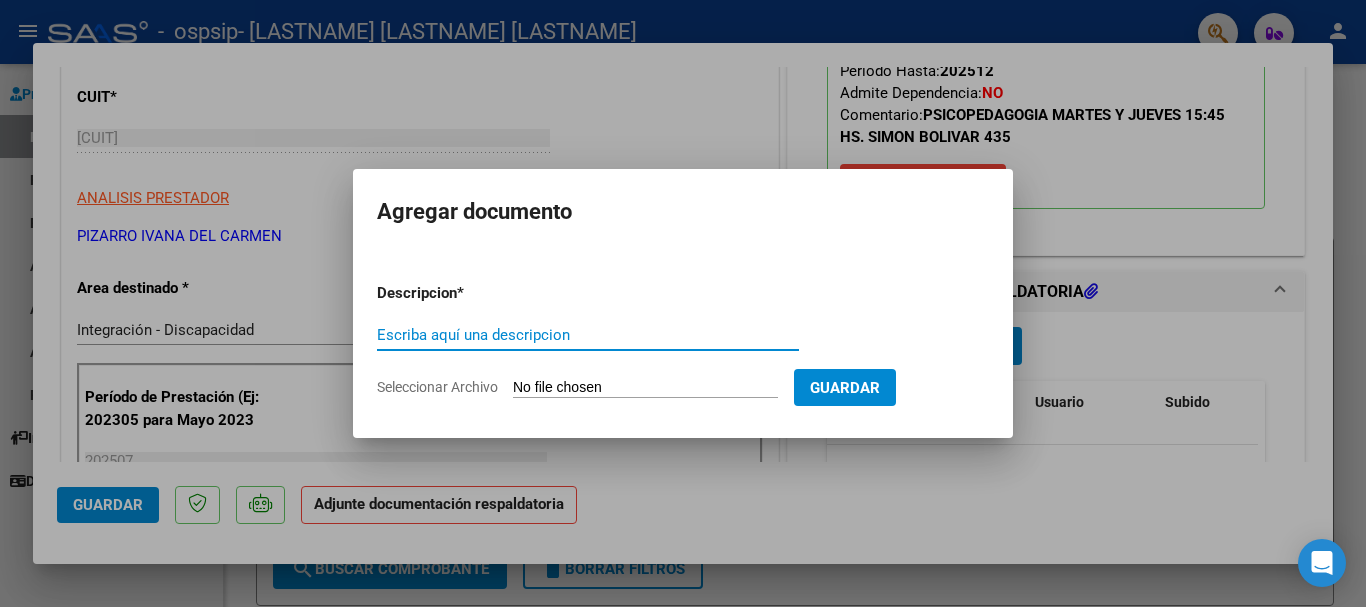 click on "Escriba aquí una descripcion" at bounding box center (588, 335) 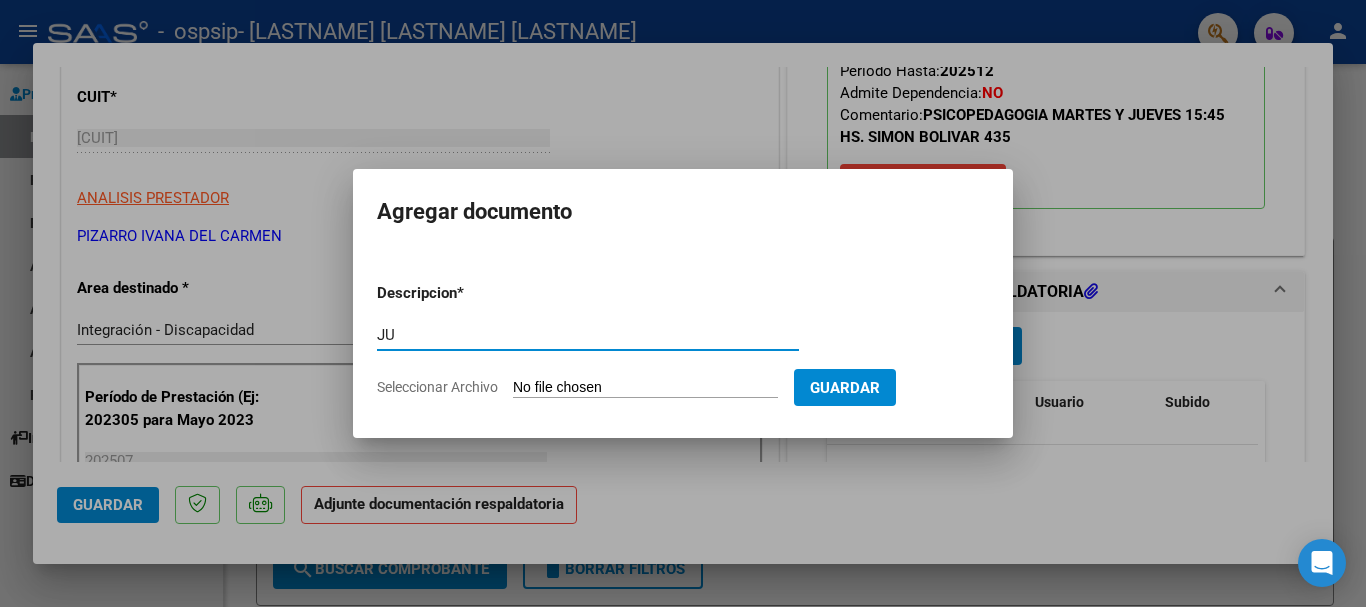 type on "J" 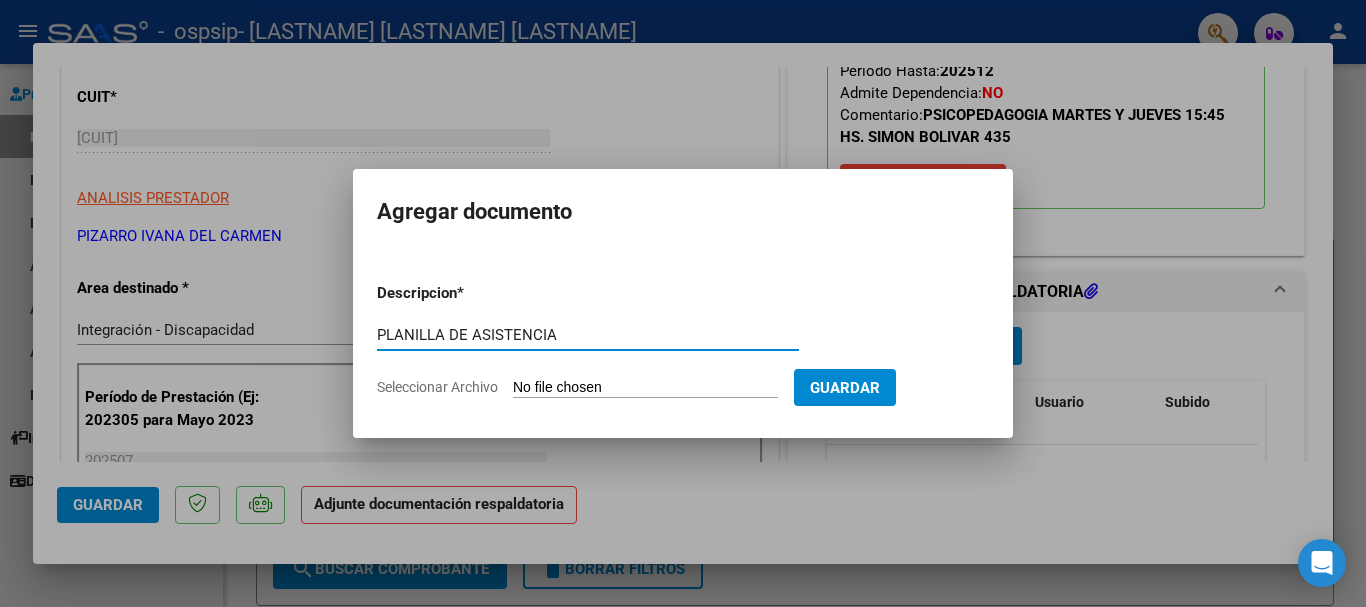 type on "PLANILLA DE ASISTENCIA" 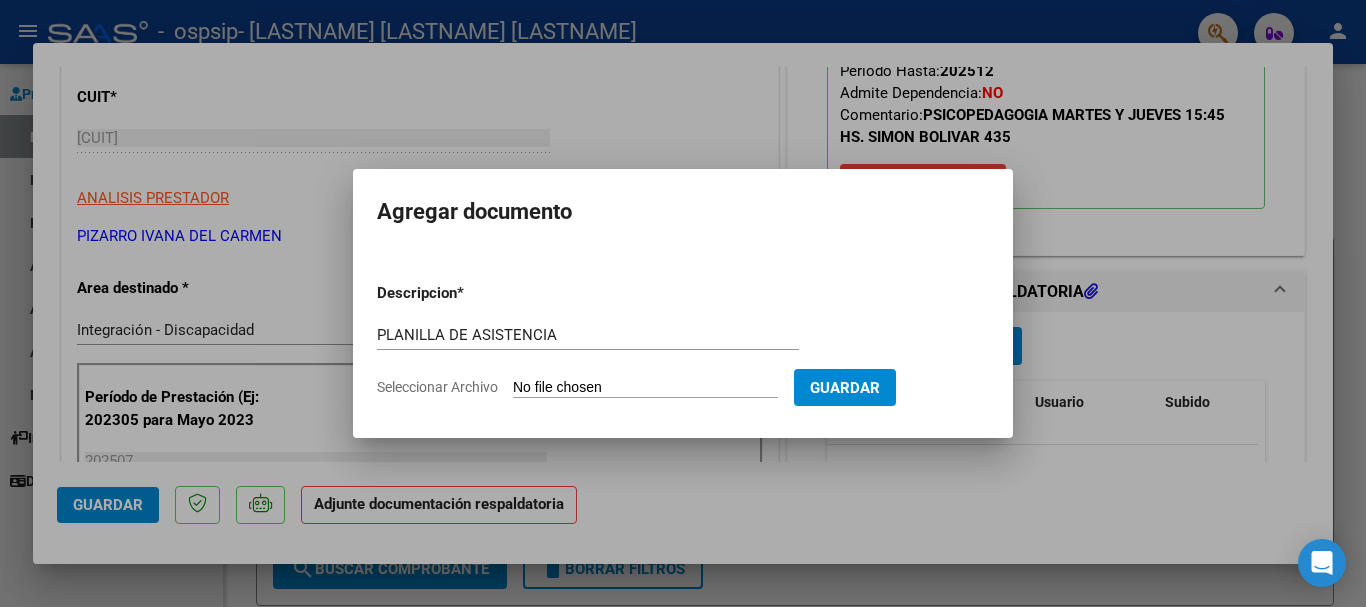 click on "Seleccionar Archivo" 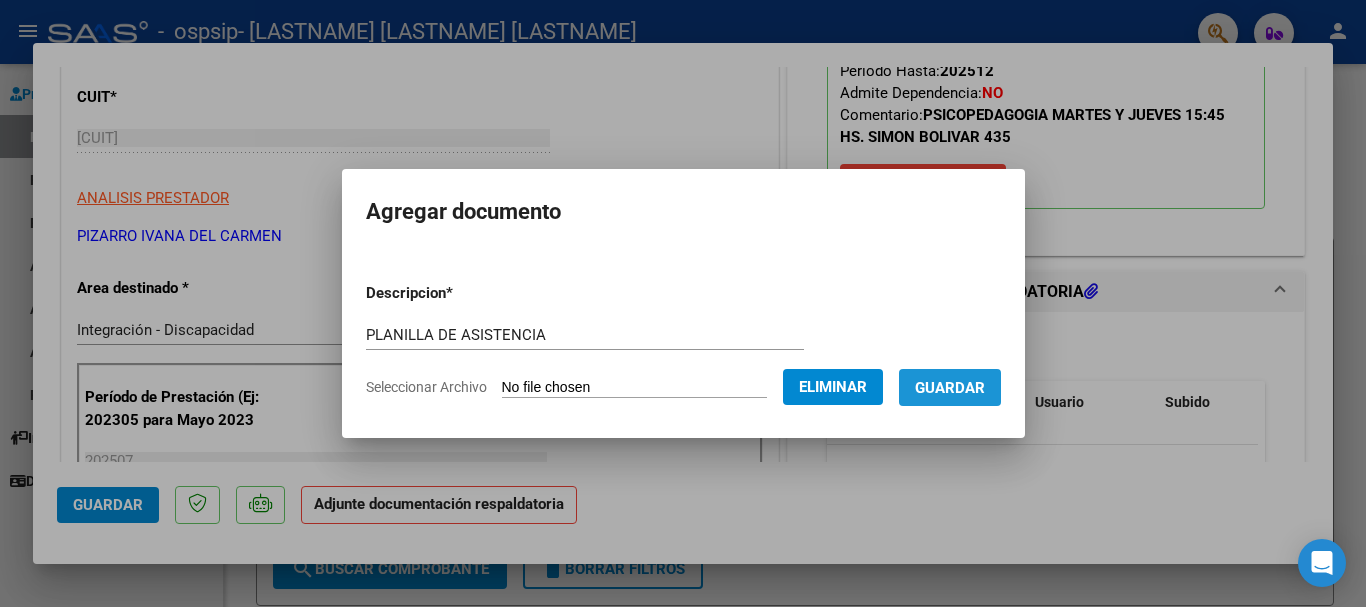 click on "Guardar" at bounding box center [950, 388] 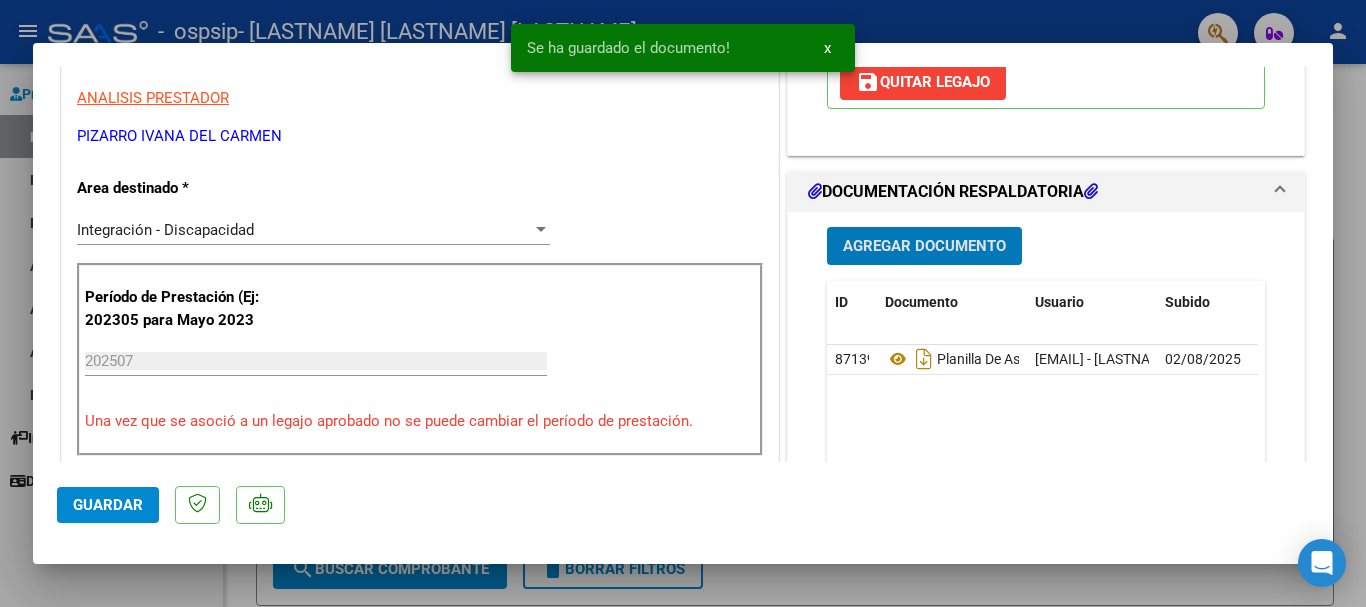 scroll, scrollTop: 300, scrollLeft: 0, axis: vertical 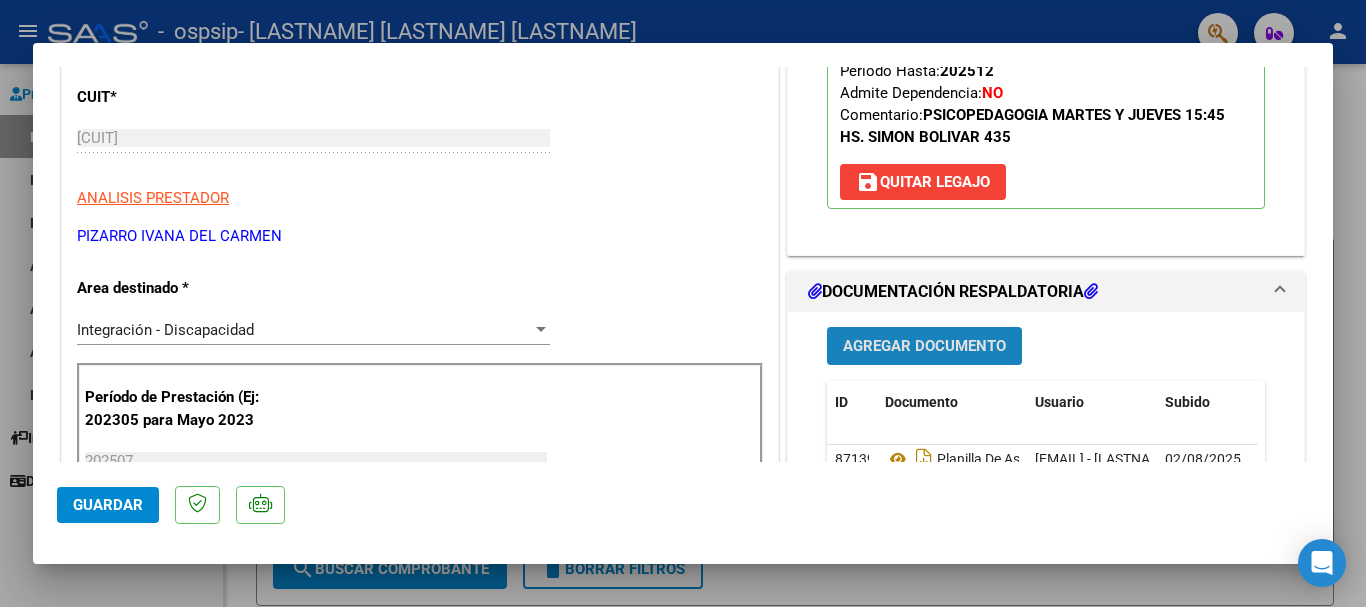 click on "Agregar Documento" at bounding box center [924, 347] 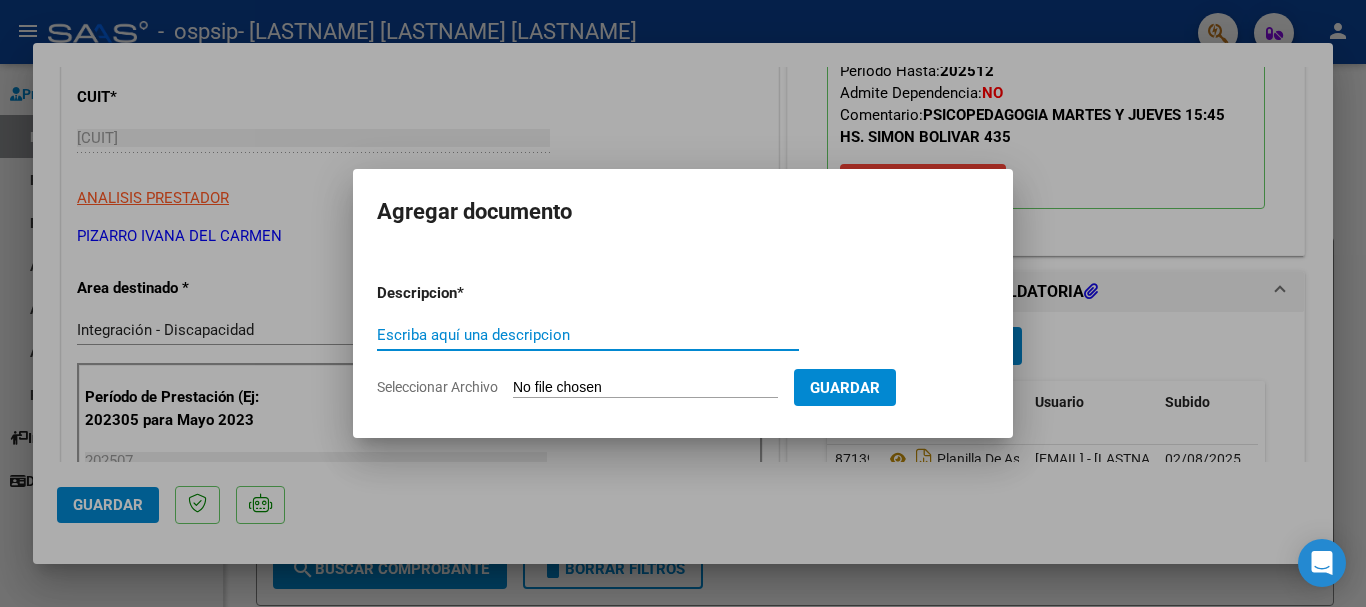 click on "Escriba aquí una descripcion" at bounding box center [588, 335] 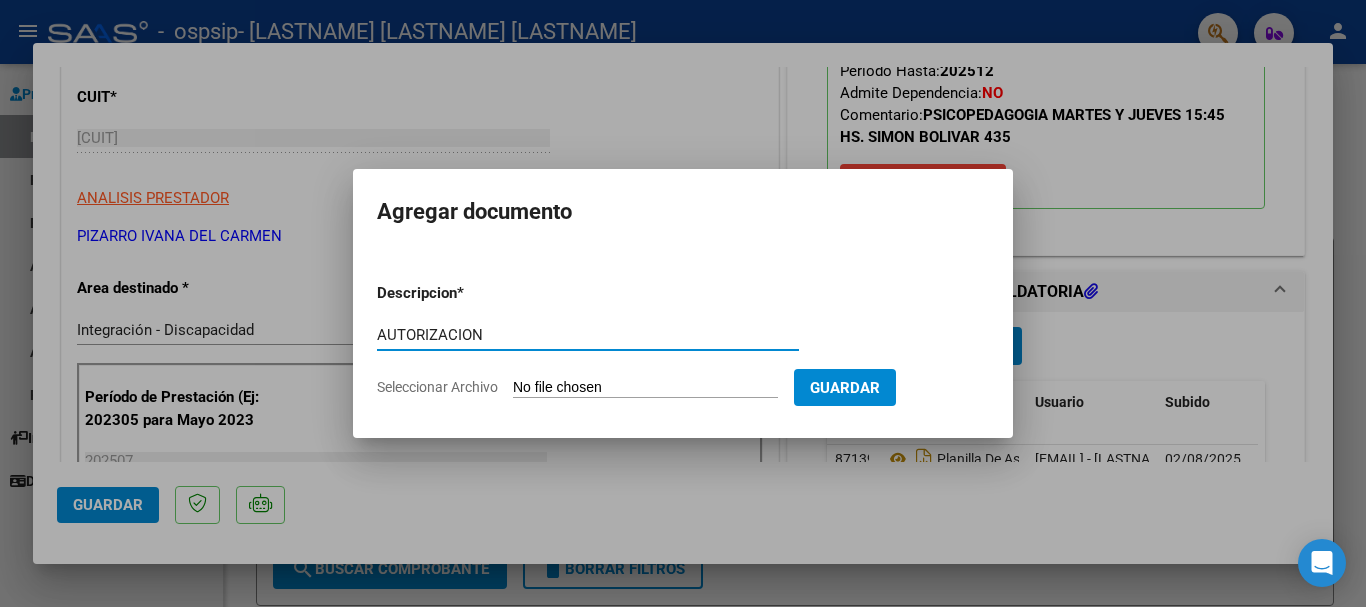 type on "AUTORIZACION" 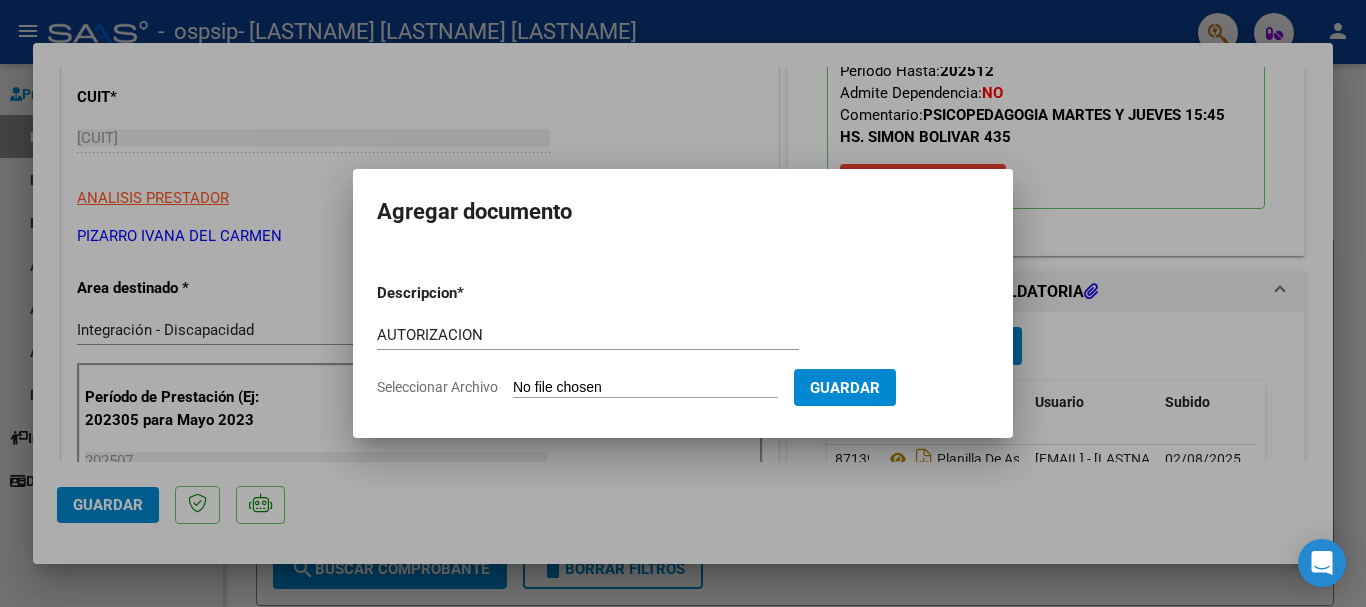 click on "Seleccionar Archivo" 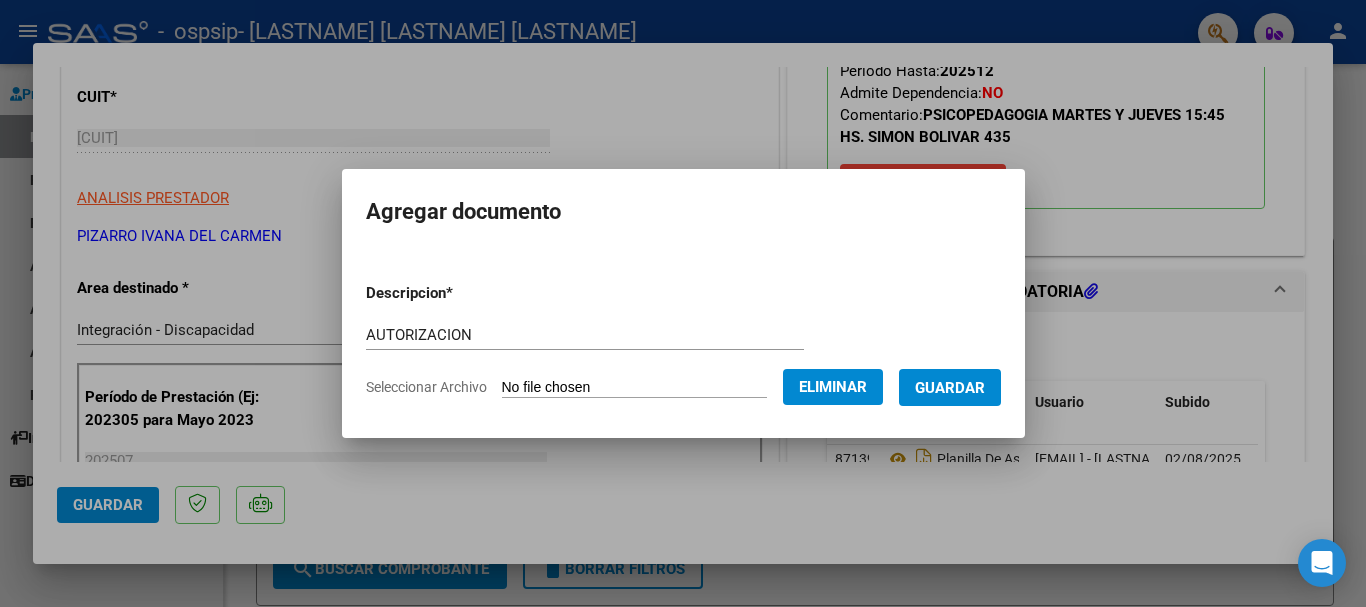 click on "Eliminar" 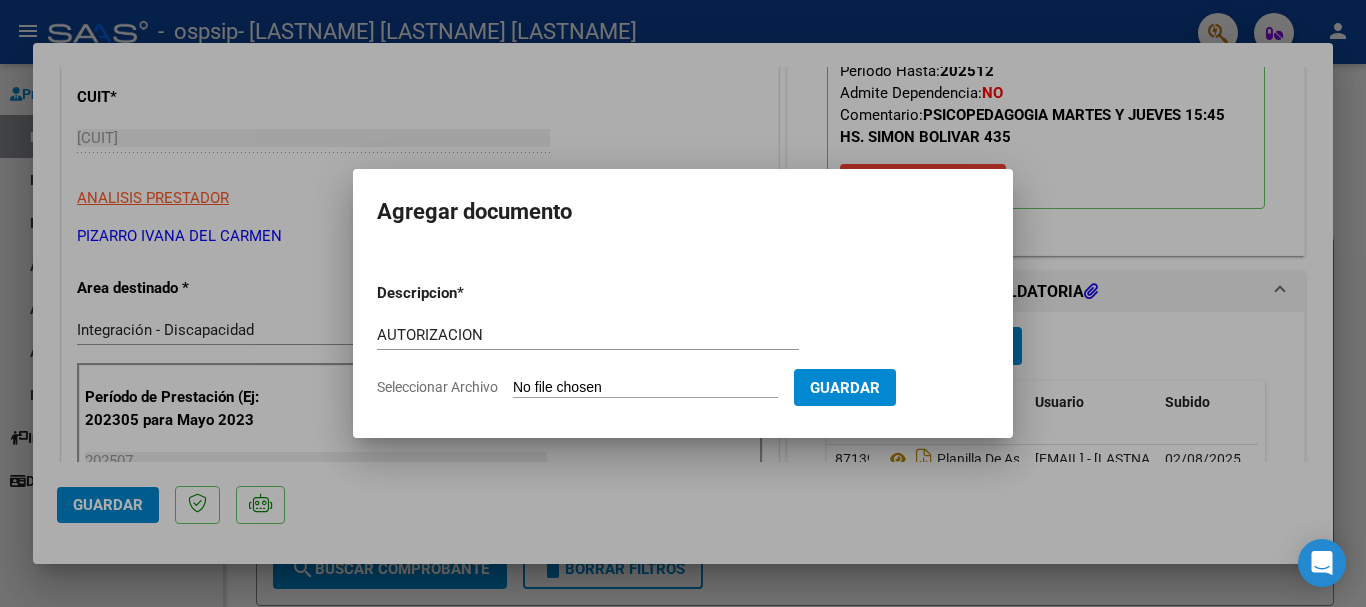 click on "Seleccionar Archivo" 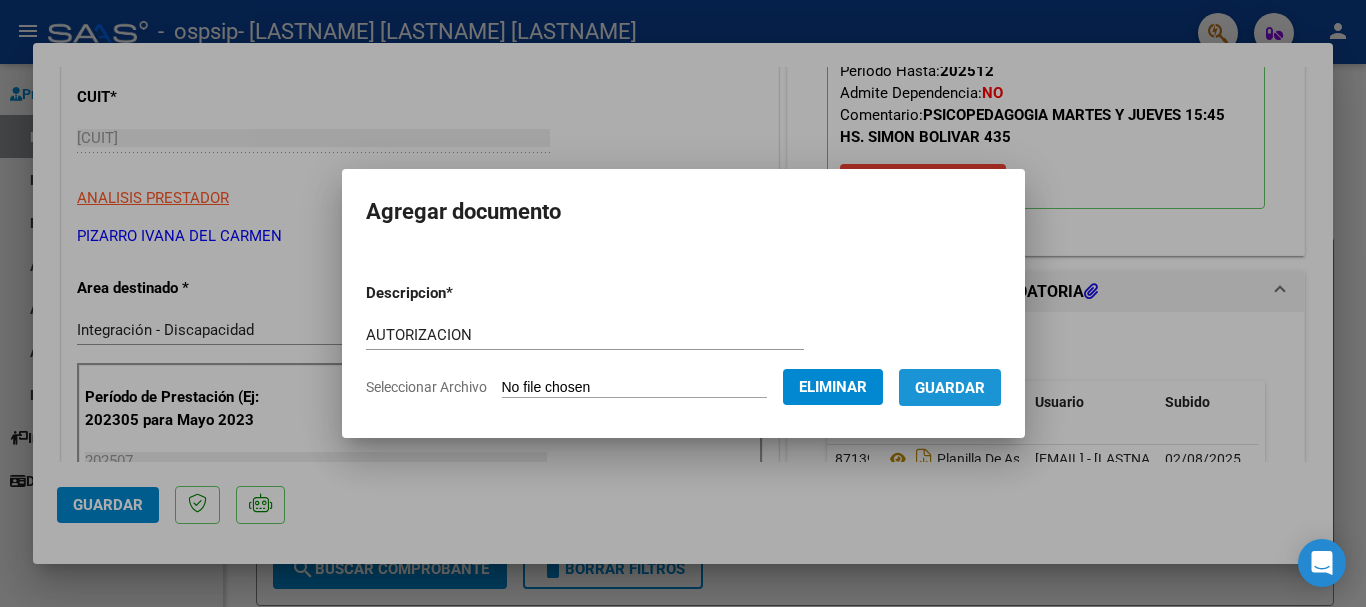 click on "Guardar" at bounding box center (950, 388) 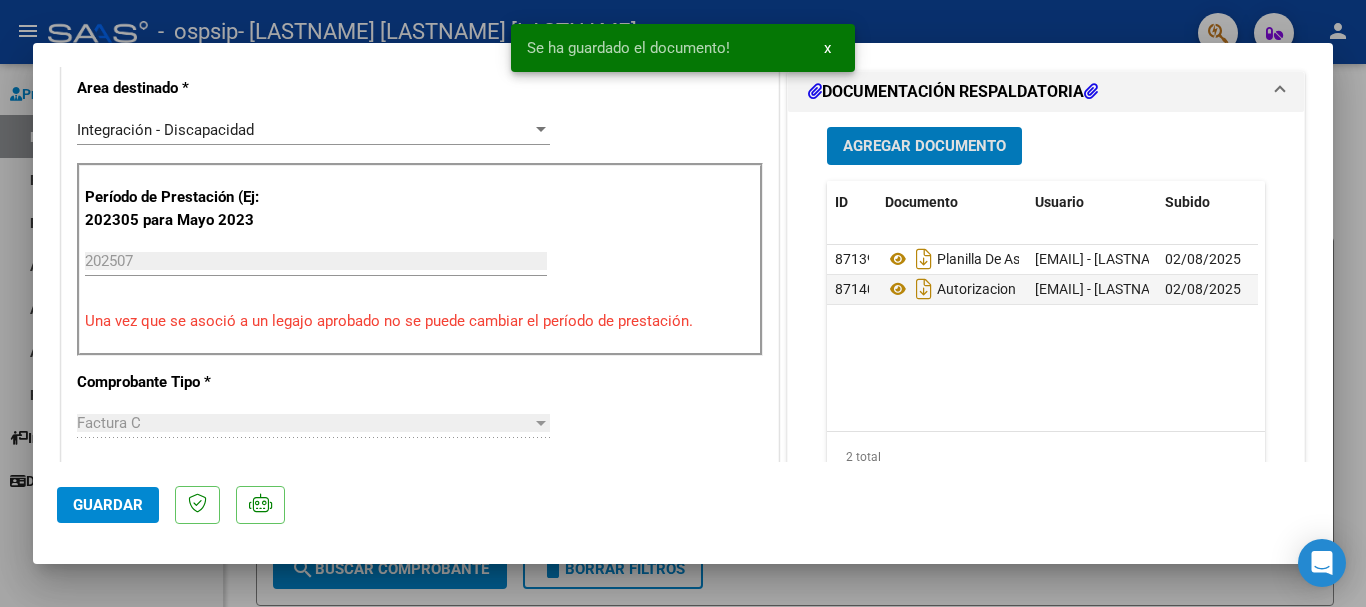 scroll, scrollTop: 400, scrollLeft: 0, axis: vertical 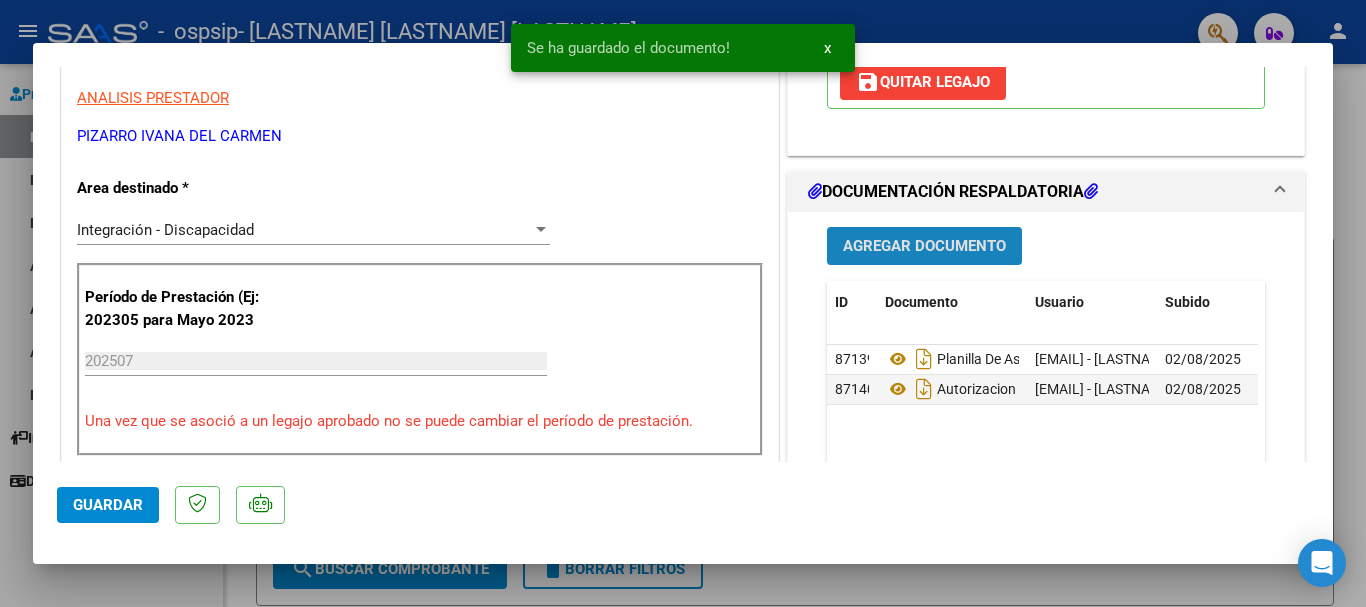 click on "Agregar Documento" at bounding box center [924, 247] 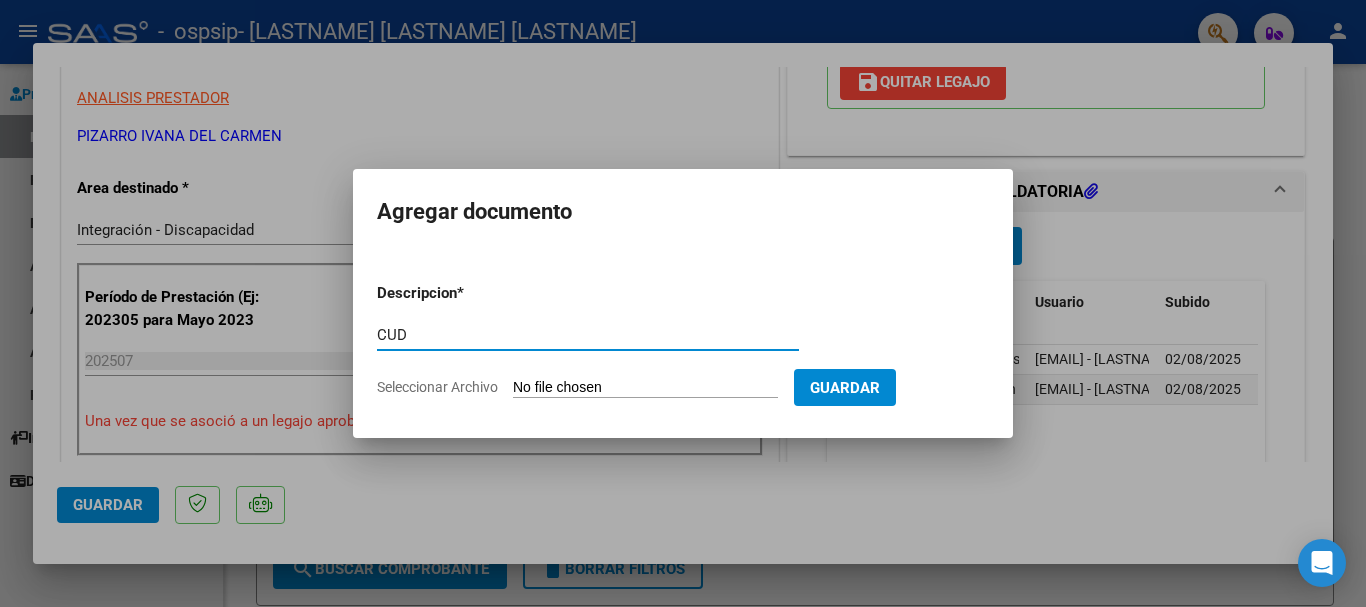 type on "CUD" 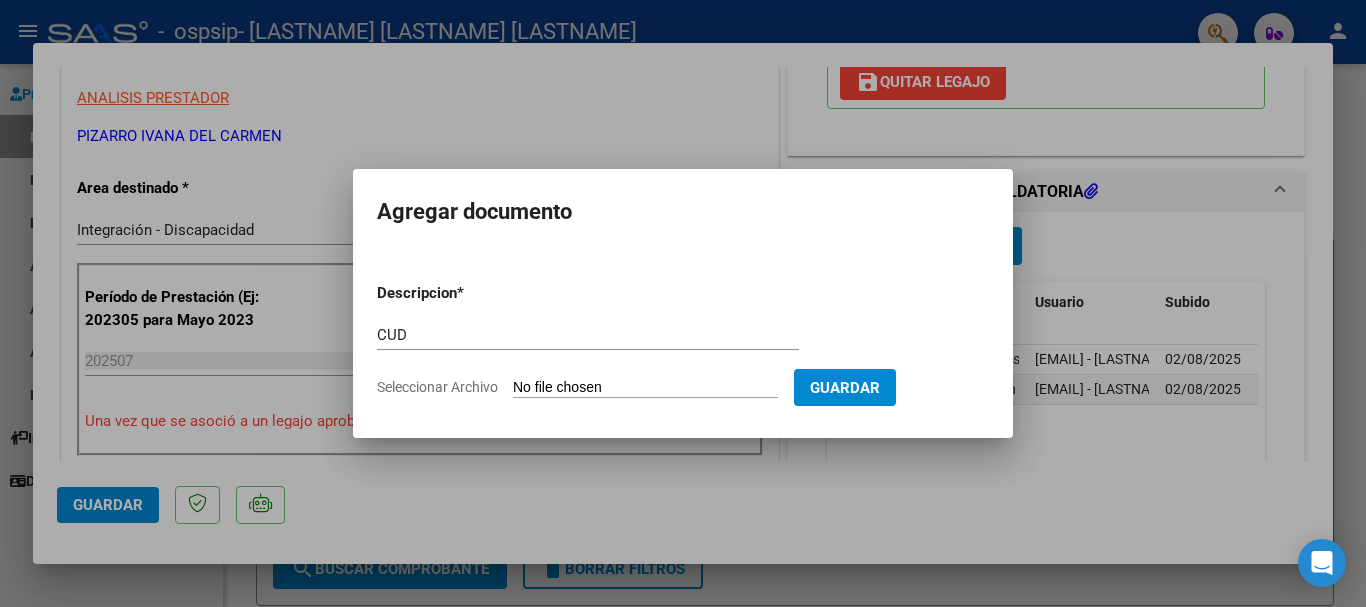 click on "Seleccionar Archivo" 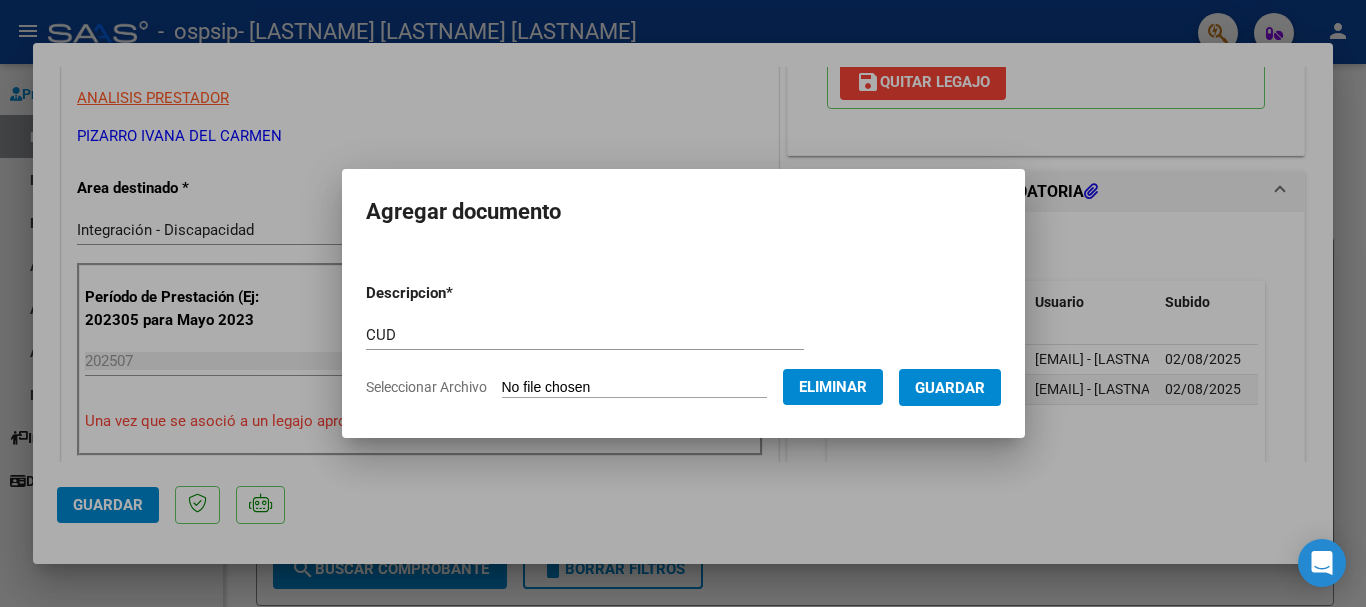 click on "Guardar" at bounding box center (950, 387) 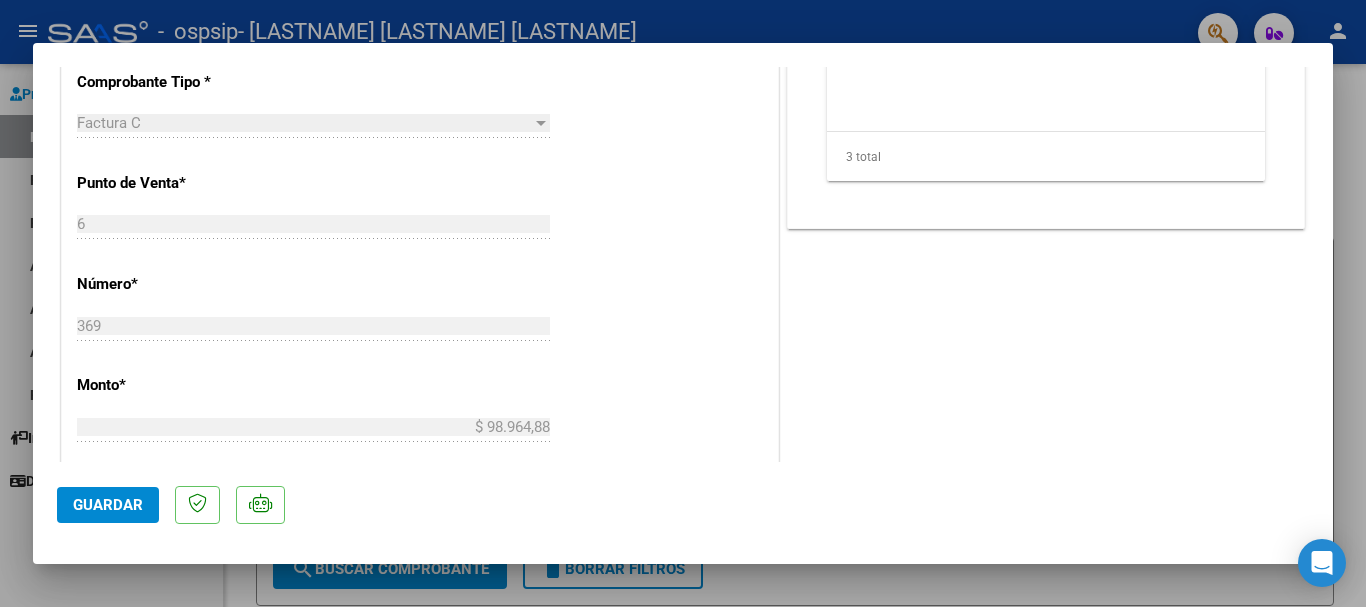 scroll, scrollTop: 900, scrollLeft: 0, axis: vertical 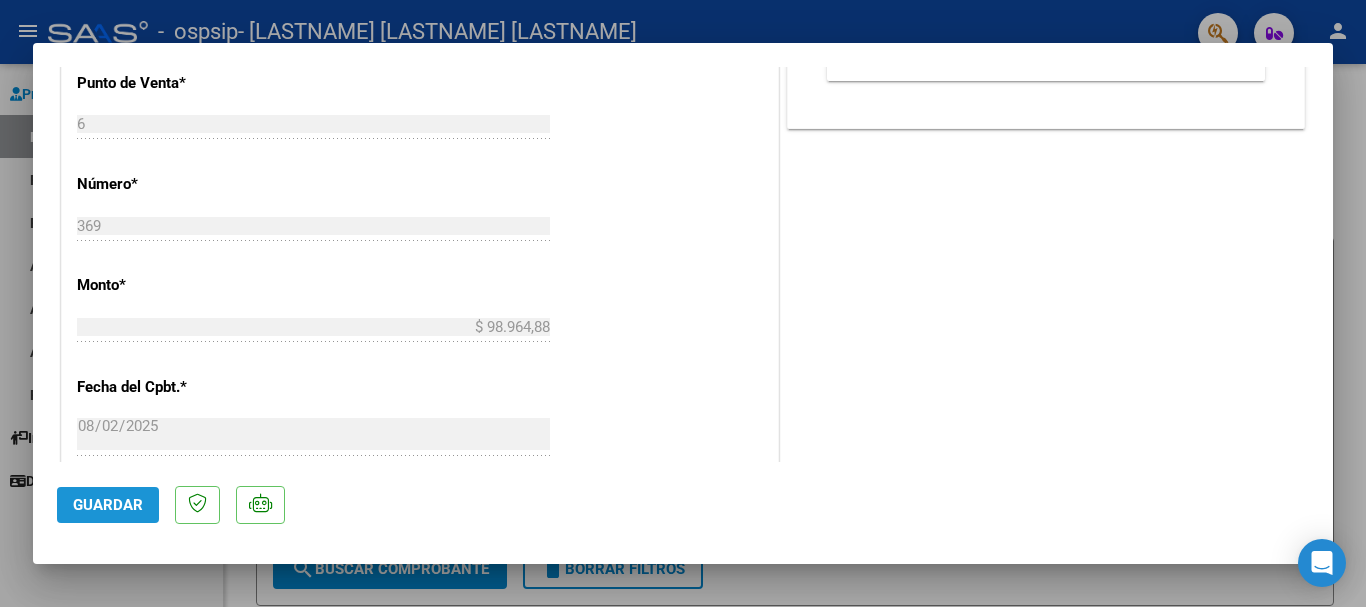 click on "Guardar" 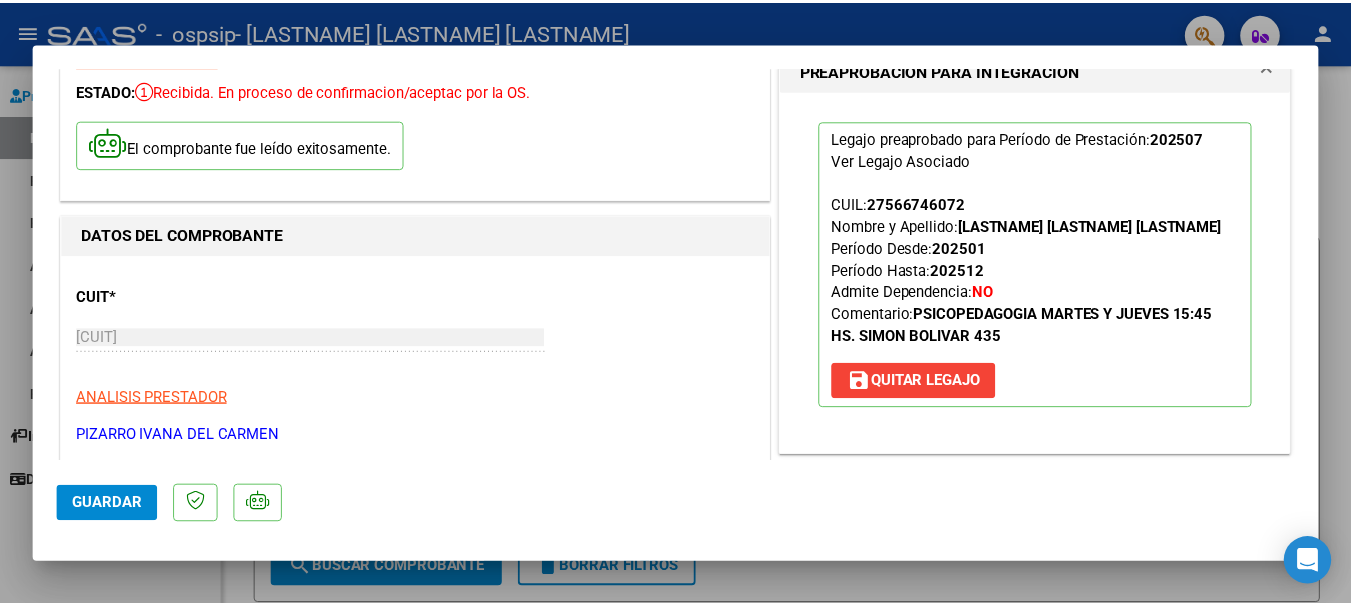 scroll, scrollTop: 0, scrollLeft: 0, axis: both 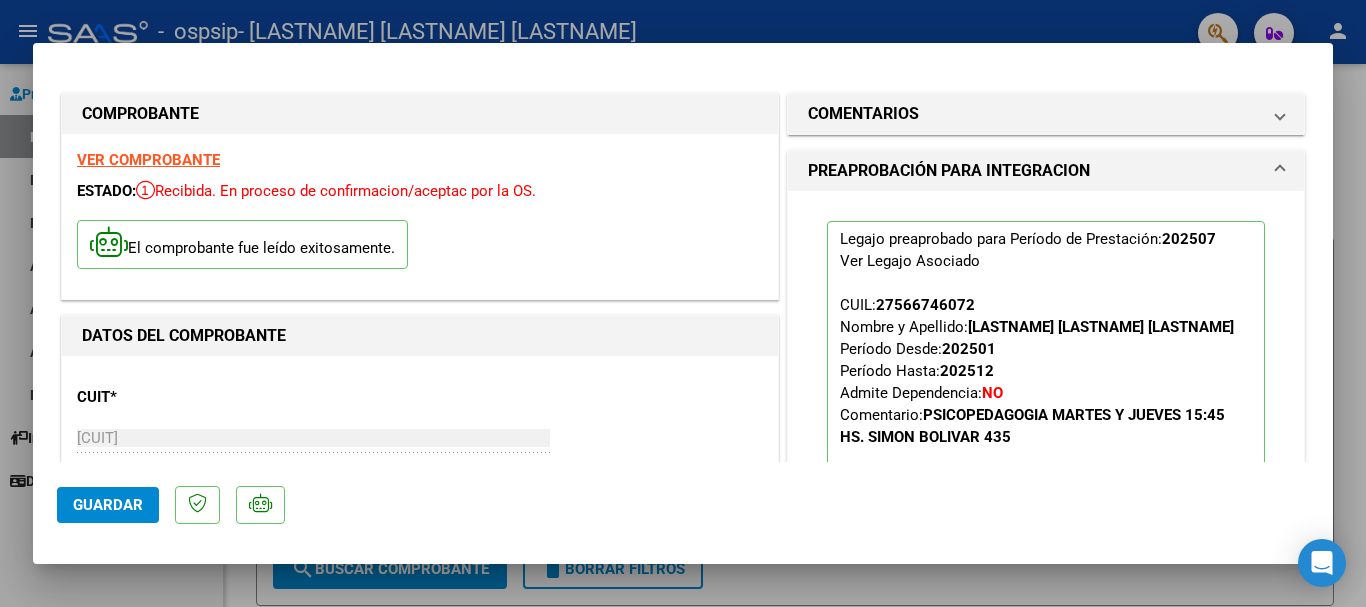 click at bounding box center (683, 303) 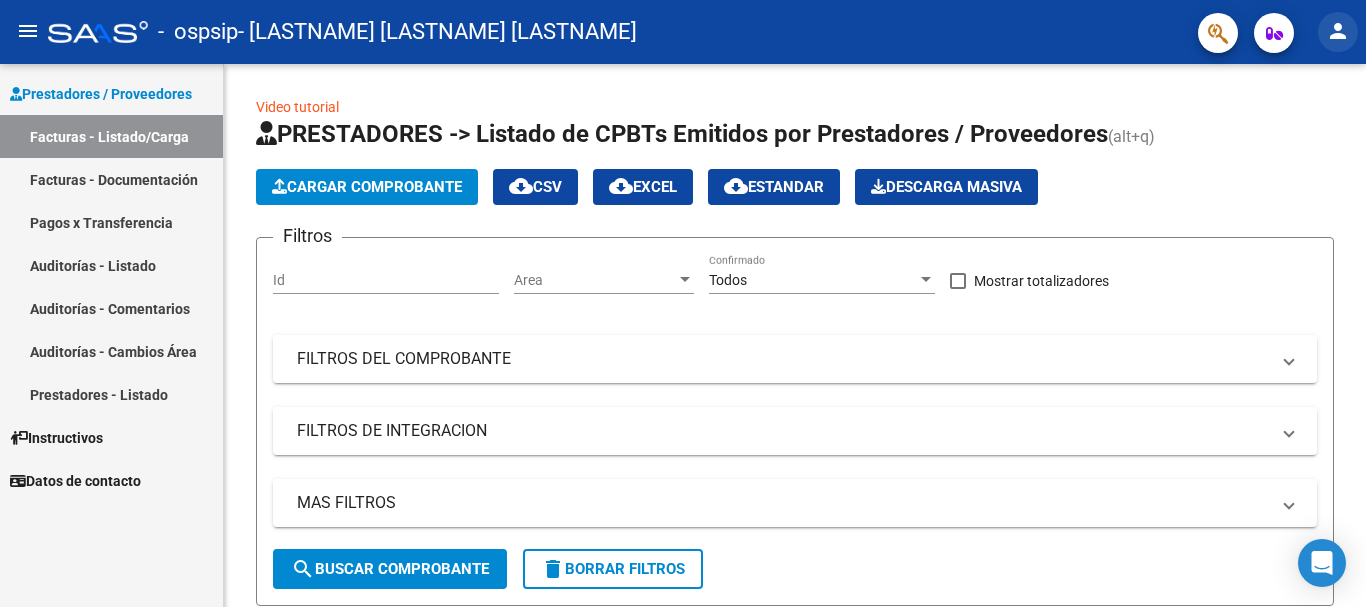 click on "person" 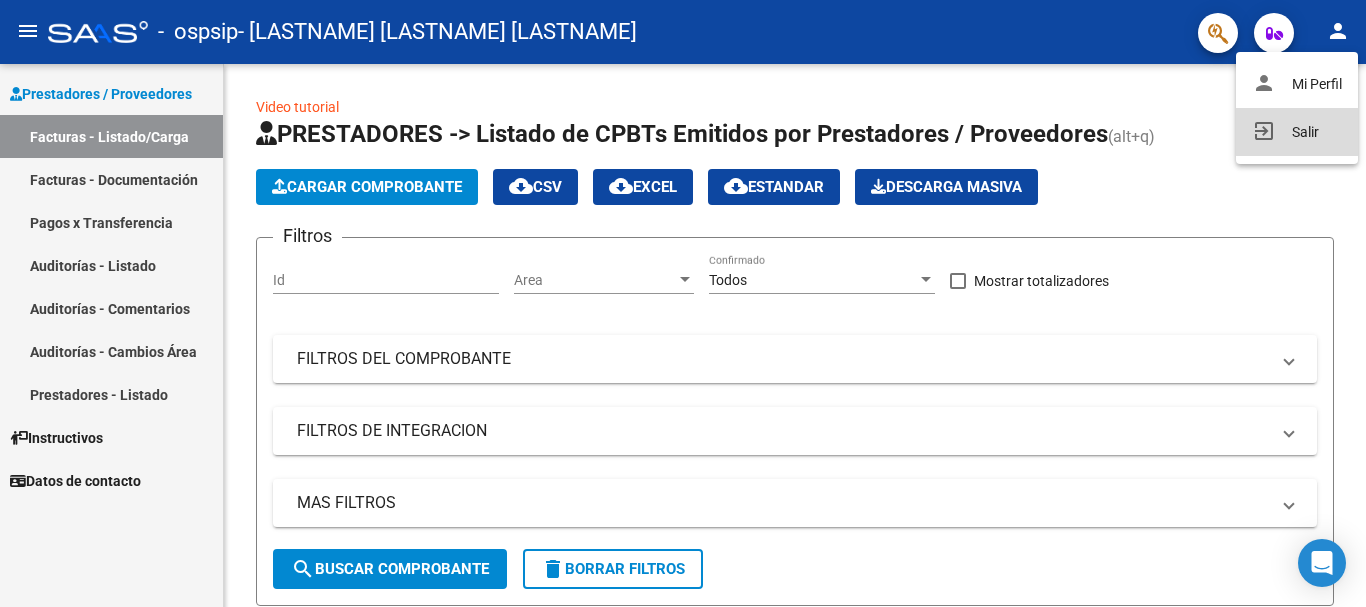 click on "exit_to_app  Salir" at bounding box center [1297, 132] 